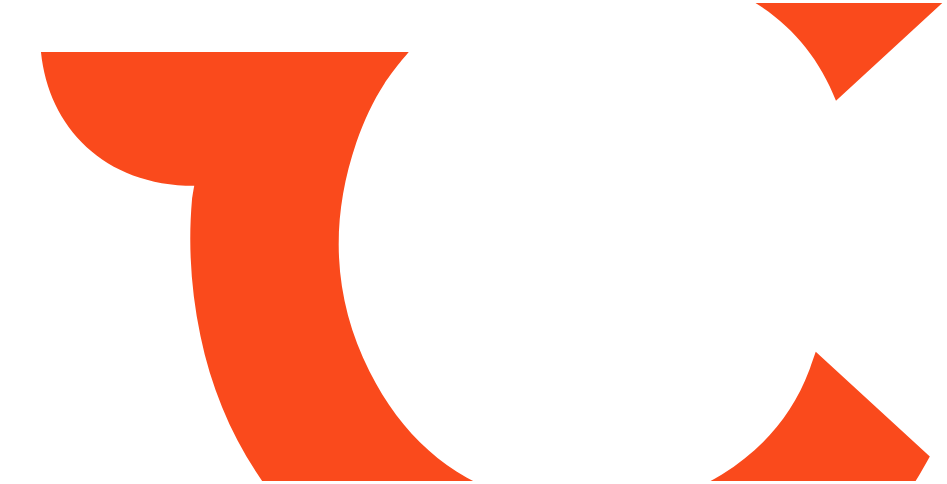 scroll, scrollTop: 0, scrollLeft: 0, axis: both 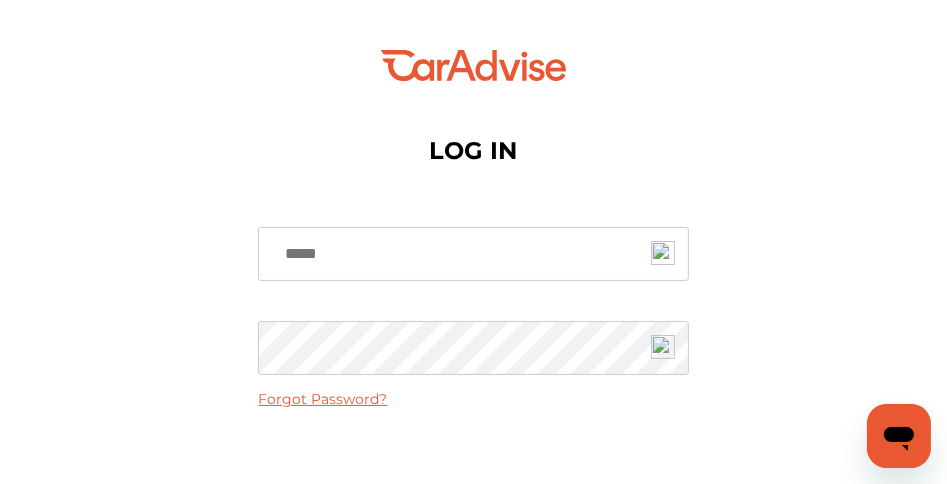 click at bounding box center (473, 254) 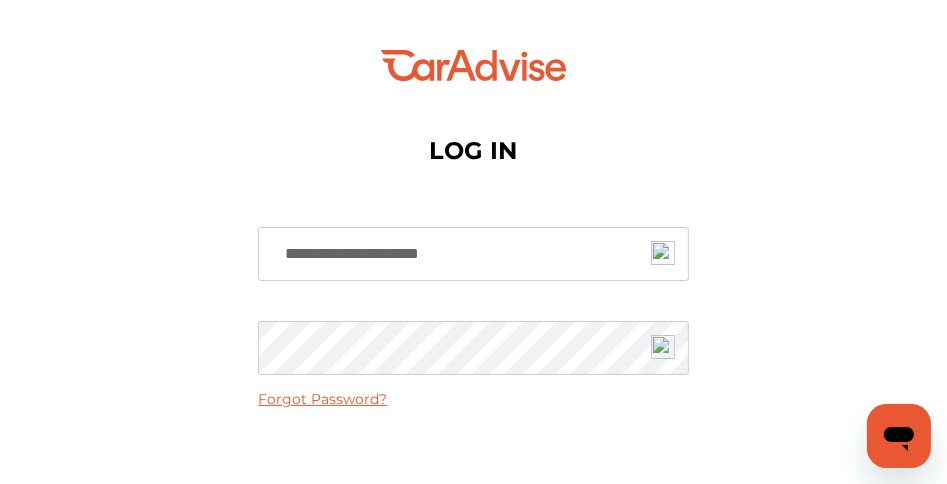 click on "Sign In" at bounding box center [473, 543] 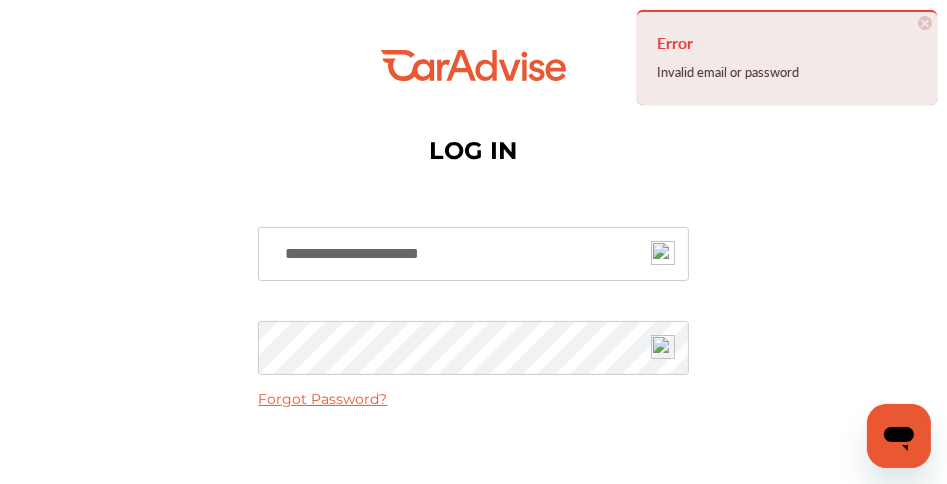 click on "×" at bounding box center (925, 23) 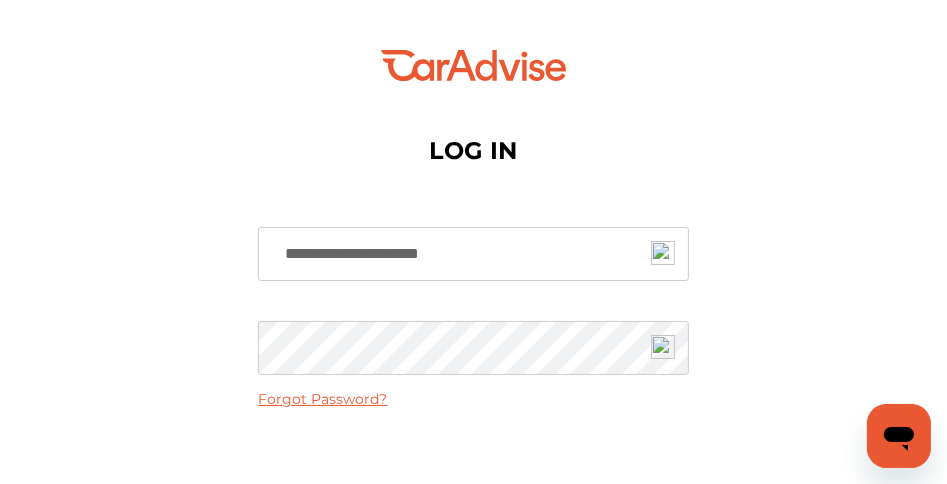 click on "Forgot Password?" at bounding box center [322, 399] 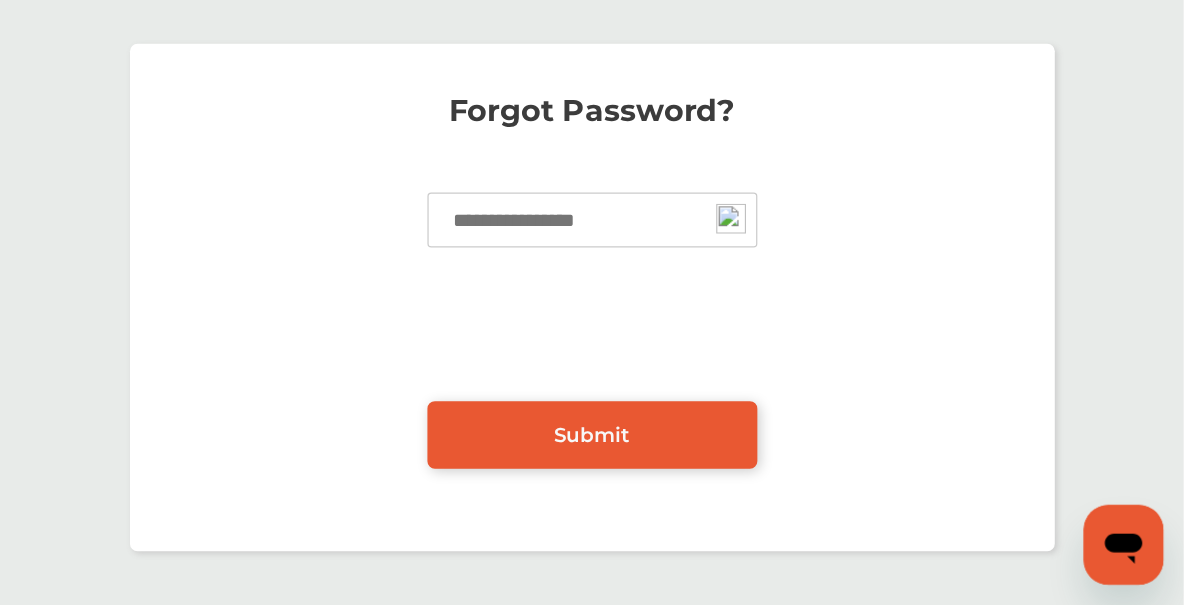 scroll, scrollTop: 0, scrollLeft: 0, axis: both 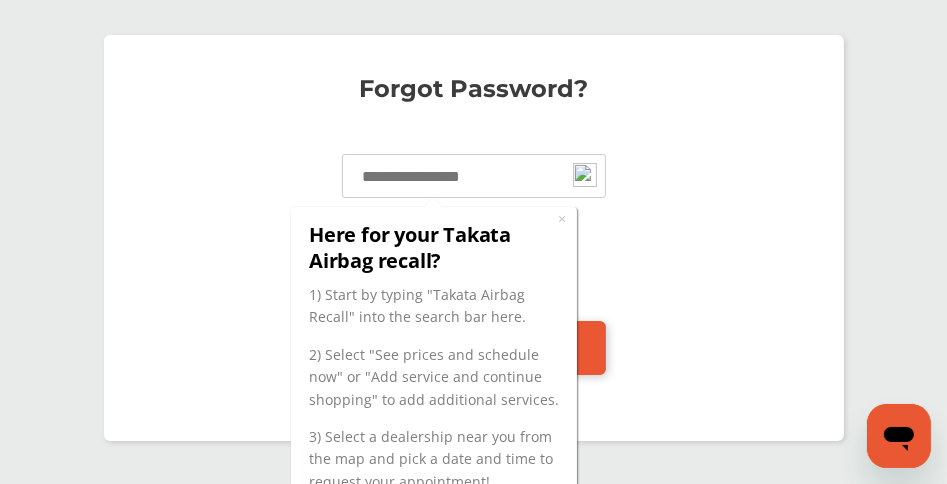 click at bounding box center [474, 267] 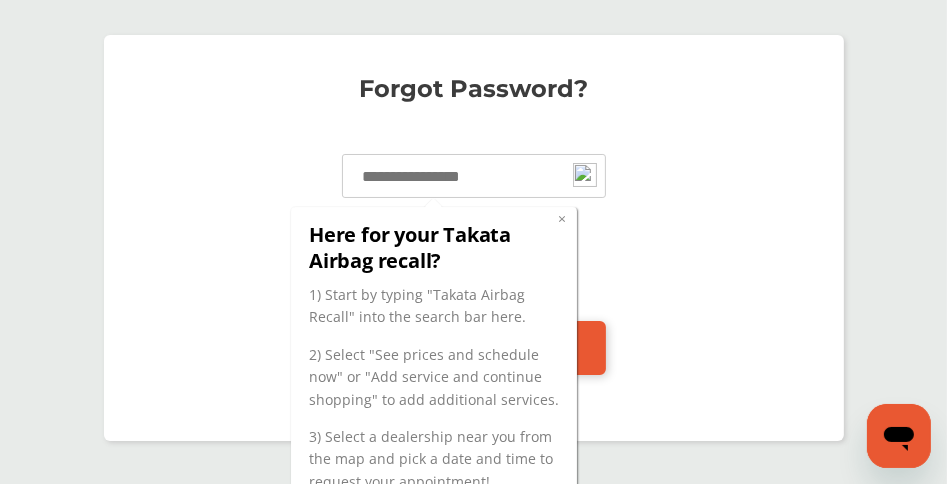 click on "×" at bounding box center [561, 217] 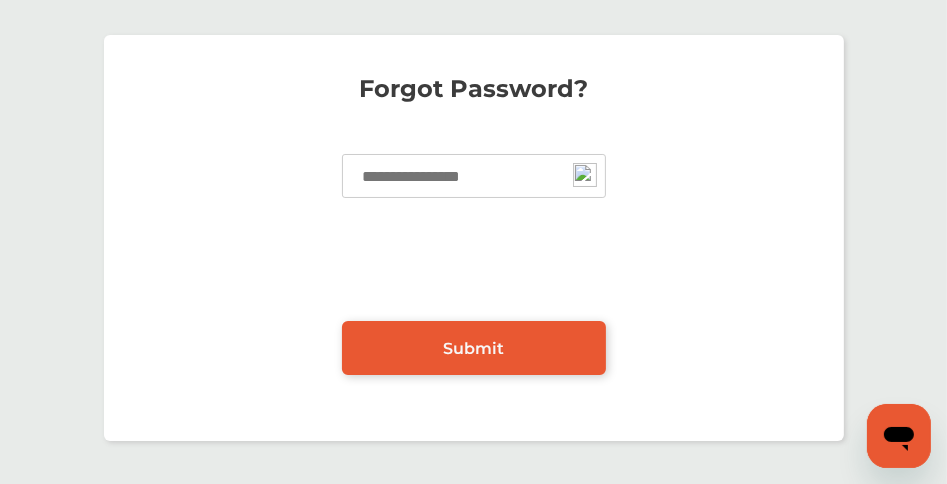 click at bounding box center (474, 176) 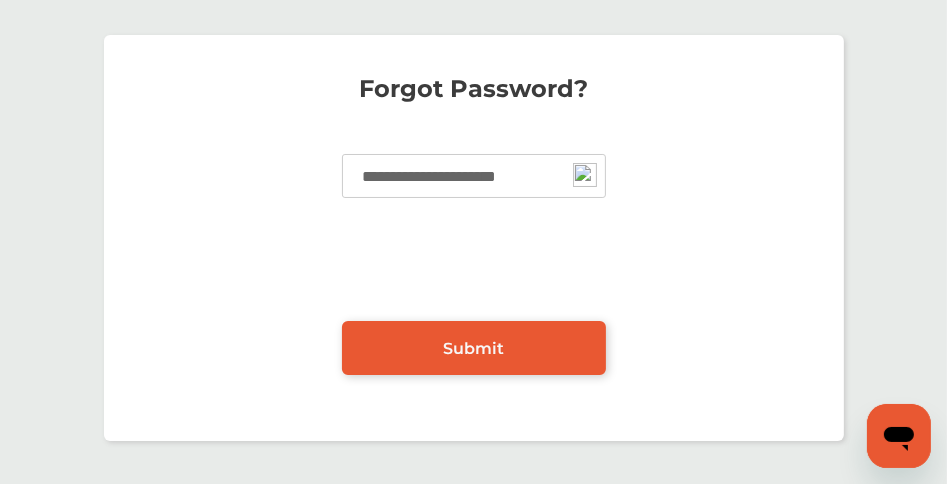 type on "**********" 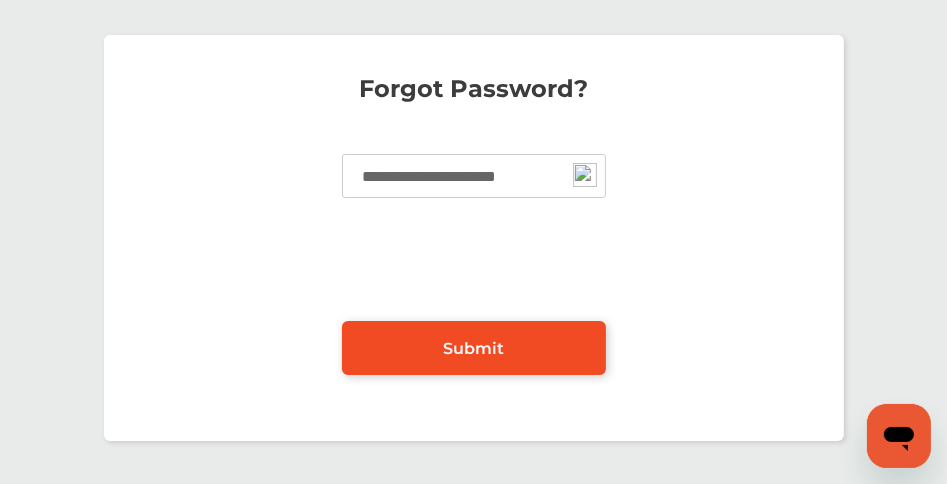 click on "Submit" at bounding box center (474, 348) 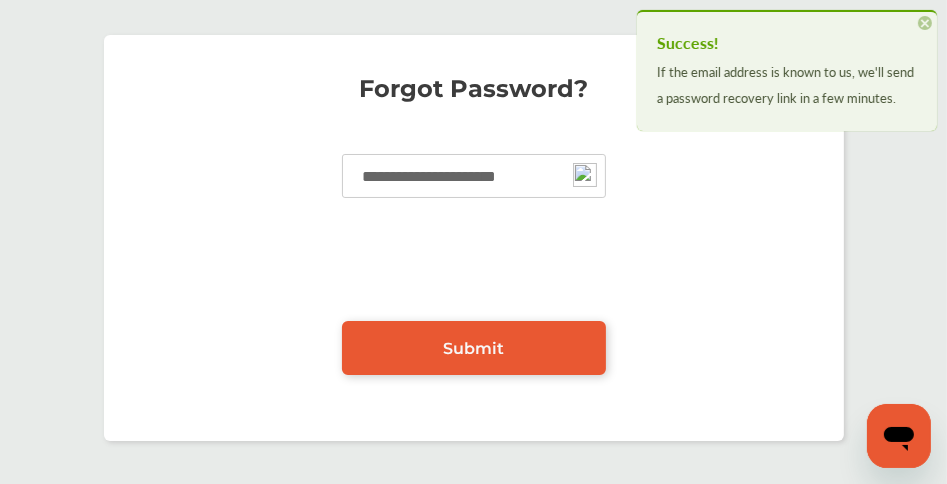click on "×" at bounding box center [925, 23] 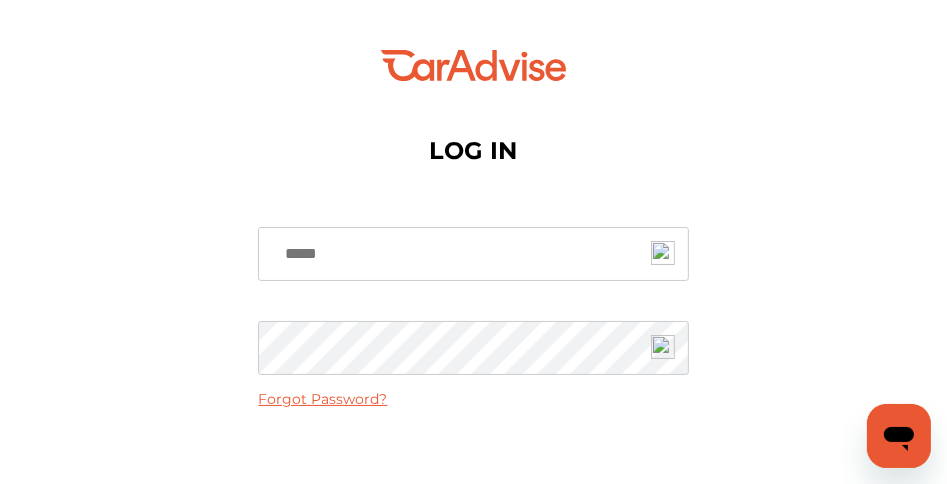 click at bounding box center (473, 254) 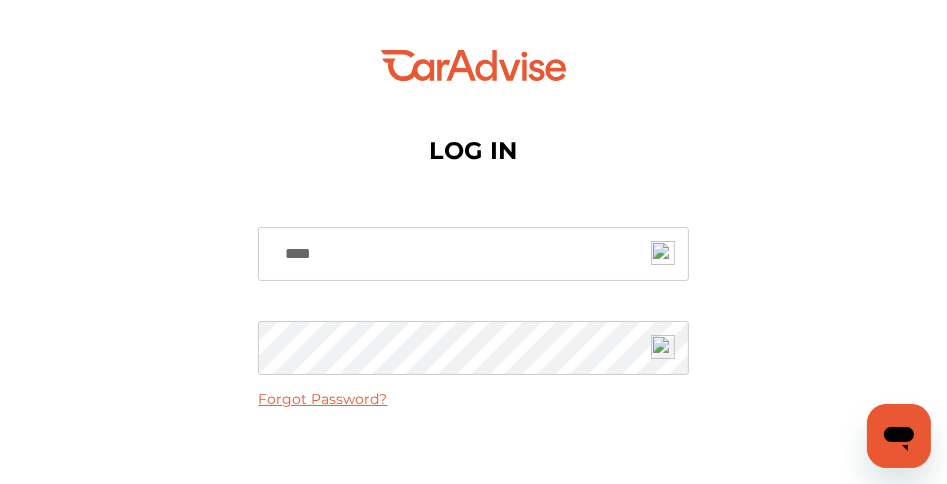 type on "**********" 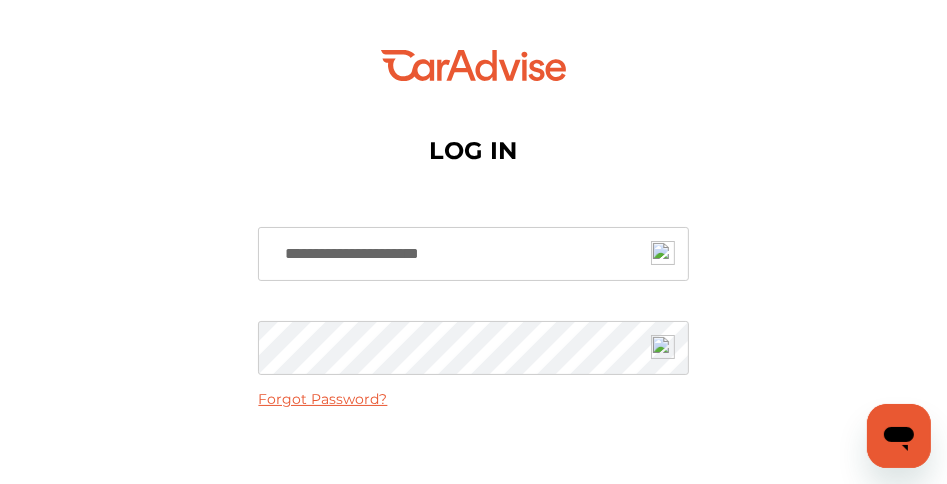 click on "Sign In" at bounding box center (473, 543) 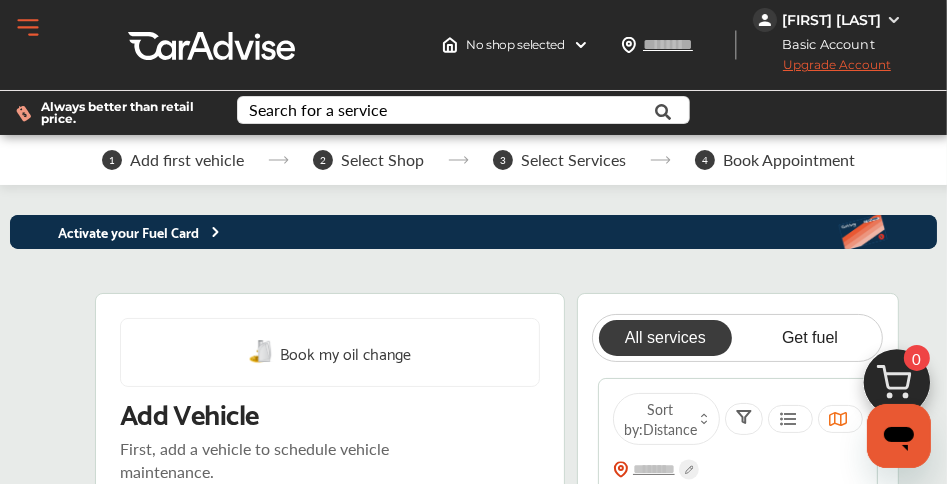 click on "Activate your Fuel Card
Book my oil change Add Vehicle First, add a vehicle to schedule vehicle maintenance. VIN Plate Car details VIN Number Mileage Where to find my VIN number? Your VIN number can be found on the driver's side interior dashboard, inside driver's side door jam, under the hood, on your registration certificate, and on your insurance card. Add a new vehicle All services Get fuel
Sort by :  Distance
Frequently booked services See all Oil Change
.st0{fill:#FA4A1C;}
Add vehicle to see the price Add to Cart Wheel Balance
.st0{fill:#FA4A1C;}
Add vehicle to see the price Add to Cart Wheel Alignment
.st0{fill:#FA4A1C;}
From  $75.00 - $150.00 Add to Cart Tire Rotation
.st0{fill:#FA4A1C;}
Add vehicle to see the price Add to Cart Tire Install / Swap Tires
.st0{fill:#FA4A1C;}
Add vehicle to see the price Add to Cart Brake Pads Replacement
.st0{fill:#FA4A1C;}
Add to Cart" at bounding box center [473, 1472] 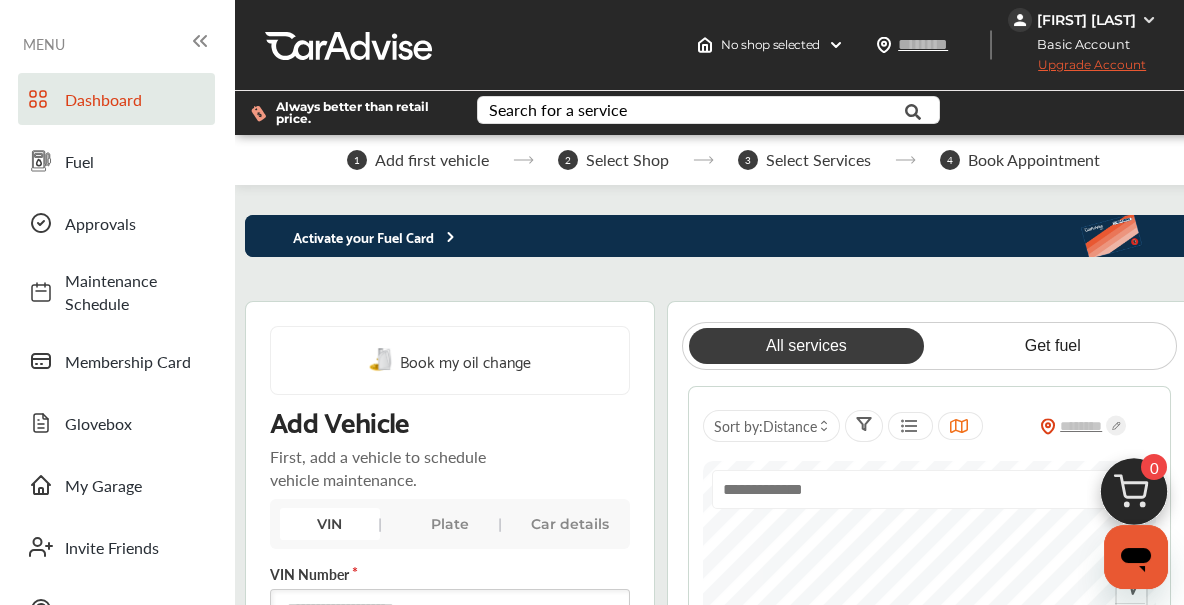 drag, startPoint x: 816, startPoint y: 4, endPoint x: 599, endPoint y: 285, distance: 355.03522 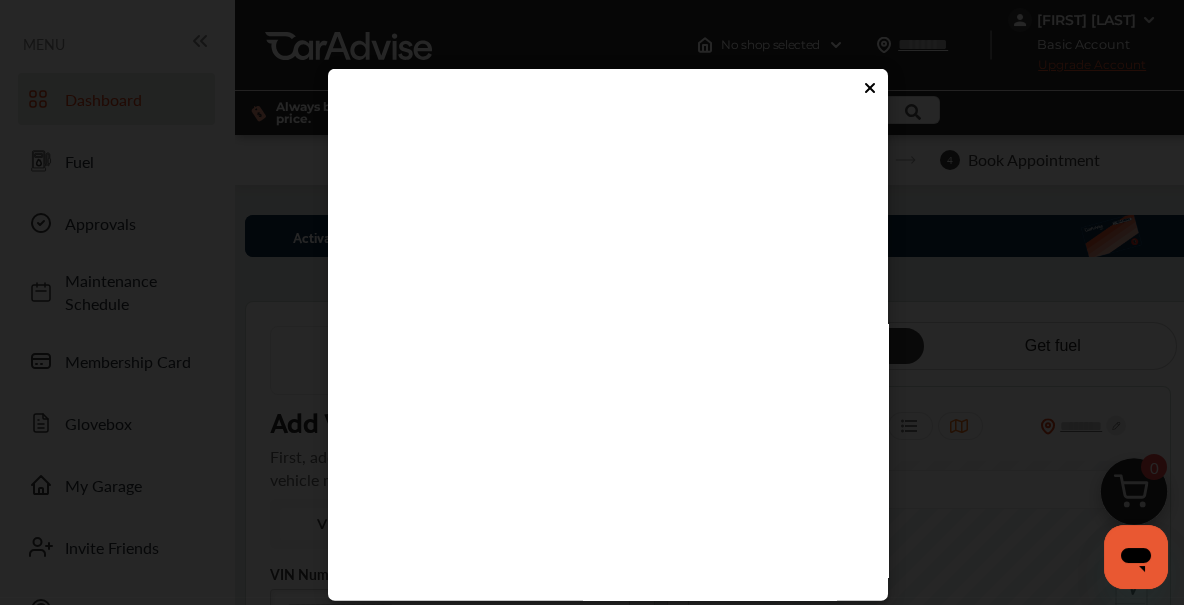 click at bounding box center [600, 421] 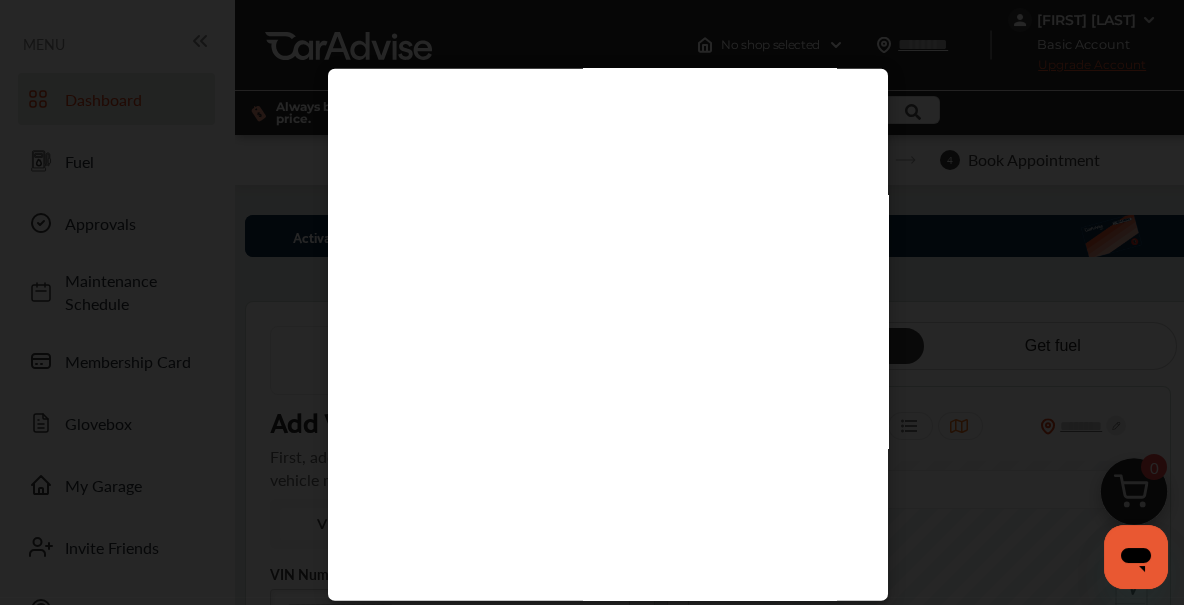 scroll, scrollTop: 167, scrollLeft: 0, axis: vertical 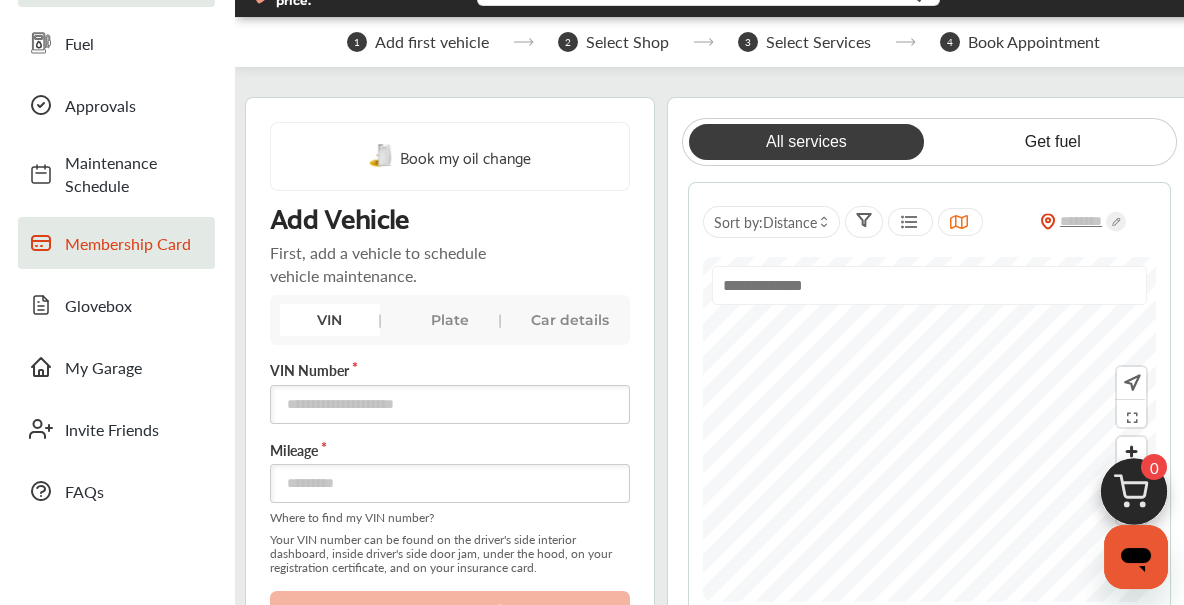 click on "Membership Card" at bounding box center [135, 243] 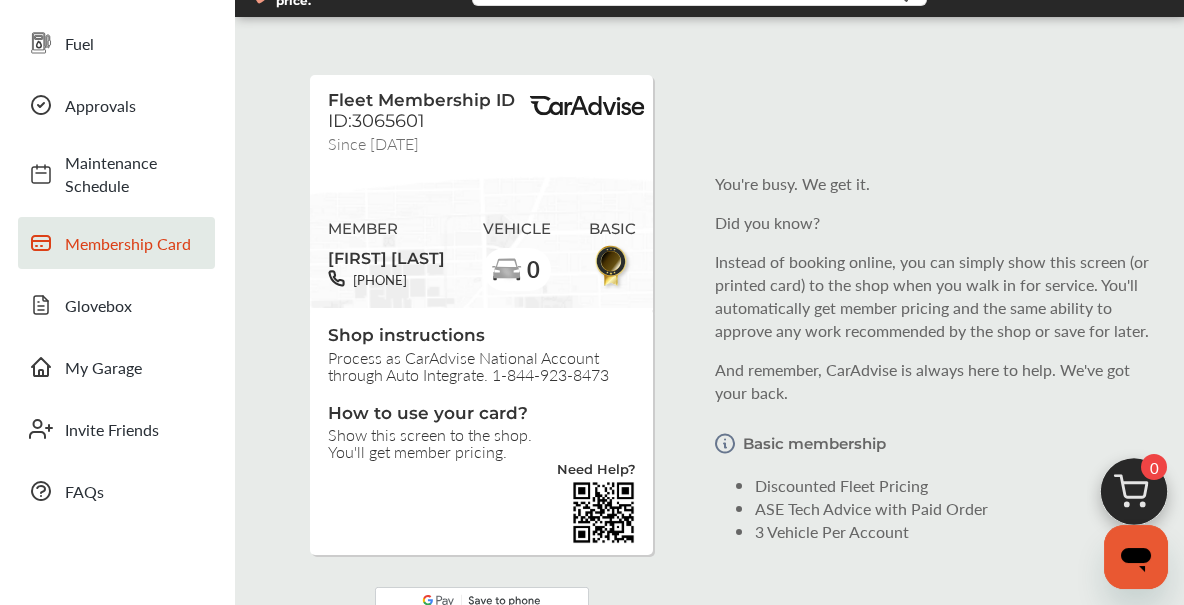 scroll, scrollTop: 0, scrollLeft: 0, axis: both 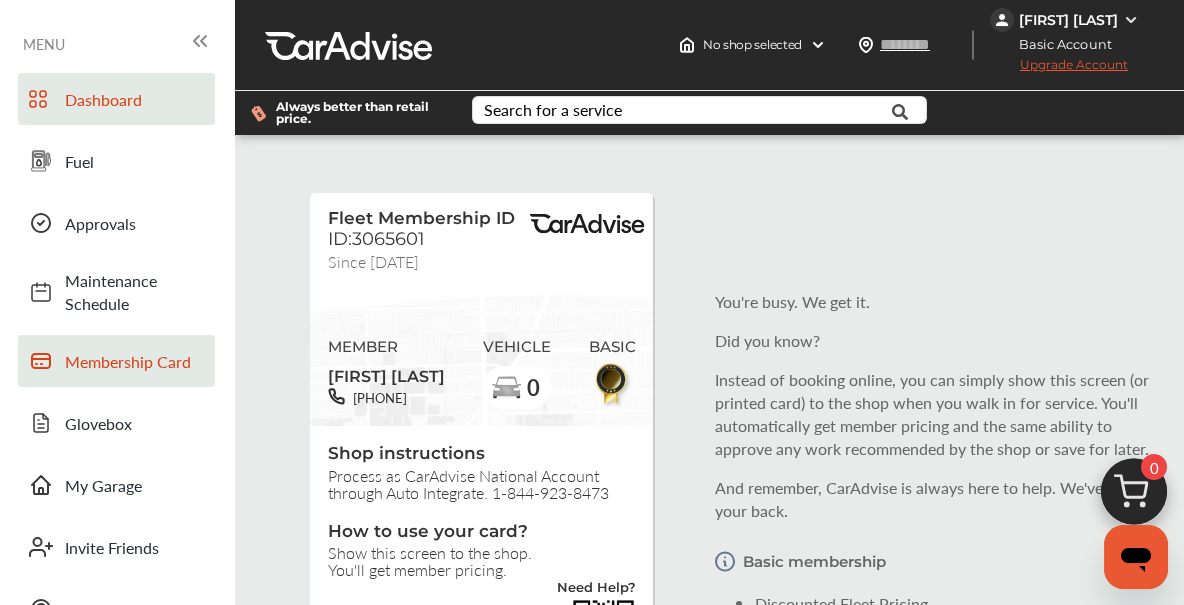 click on "Dashboard" at bounding box center [116, 99] 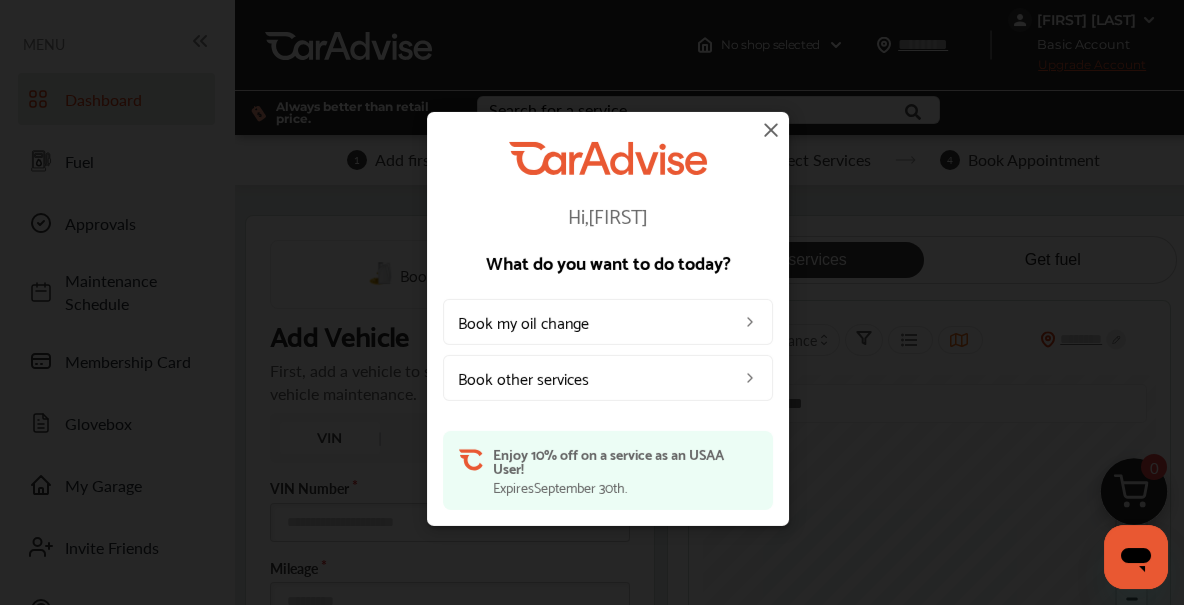 click at bounding box center (771, 129) 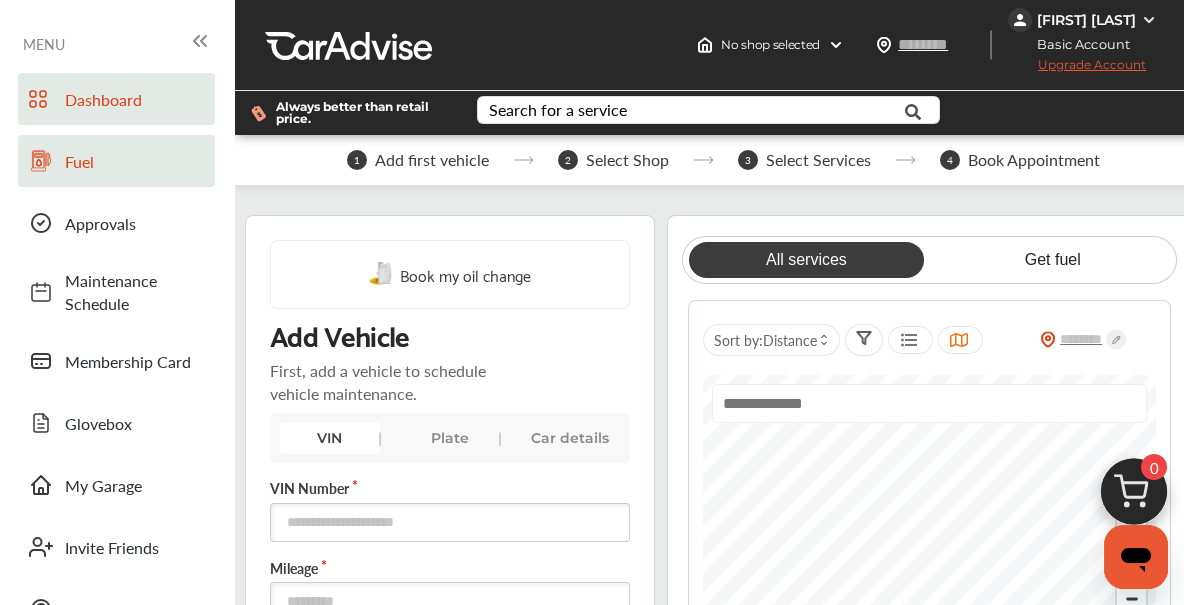 click on "Fuel" at bounding box center [116, 161] 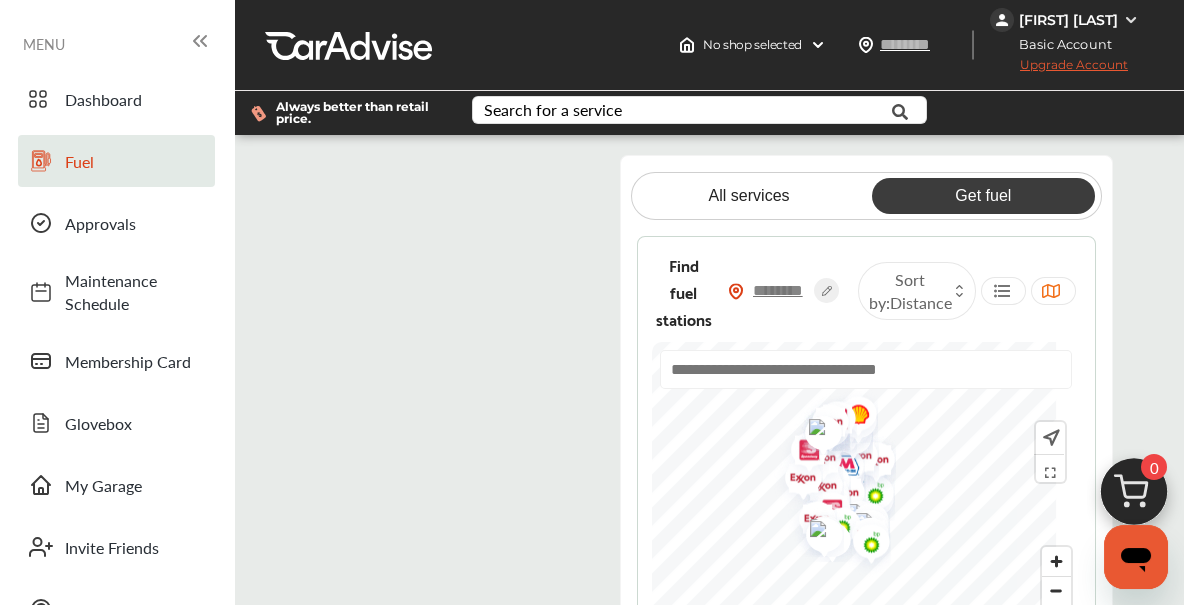 click at bounding box center [779, 290] 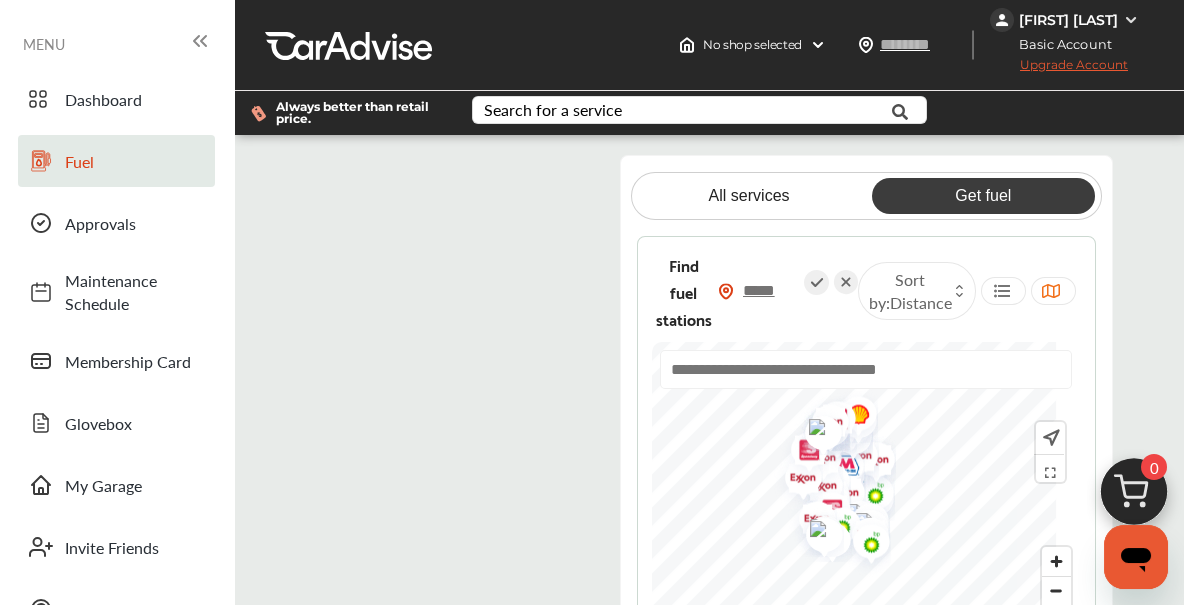 type on "*****" 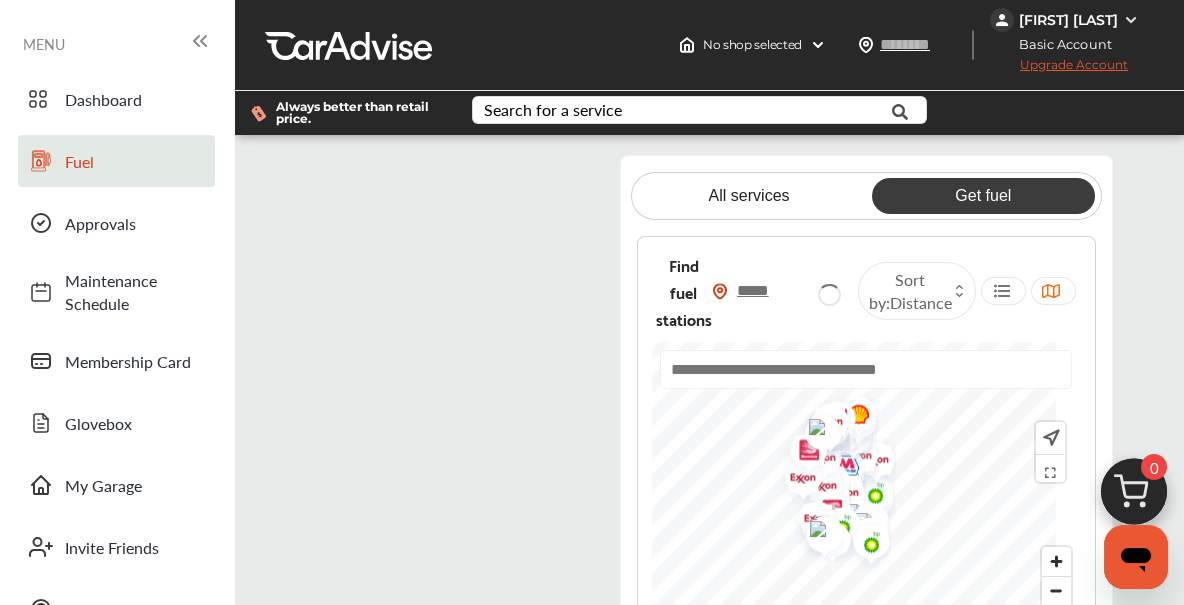 type on "*****" 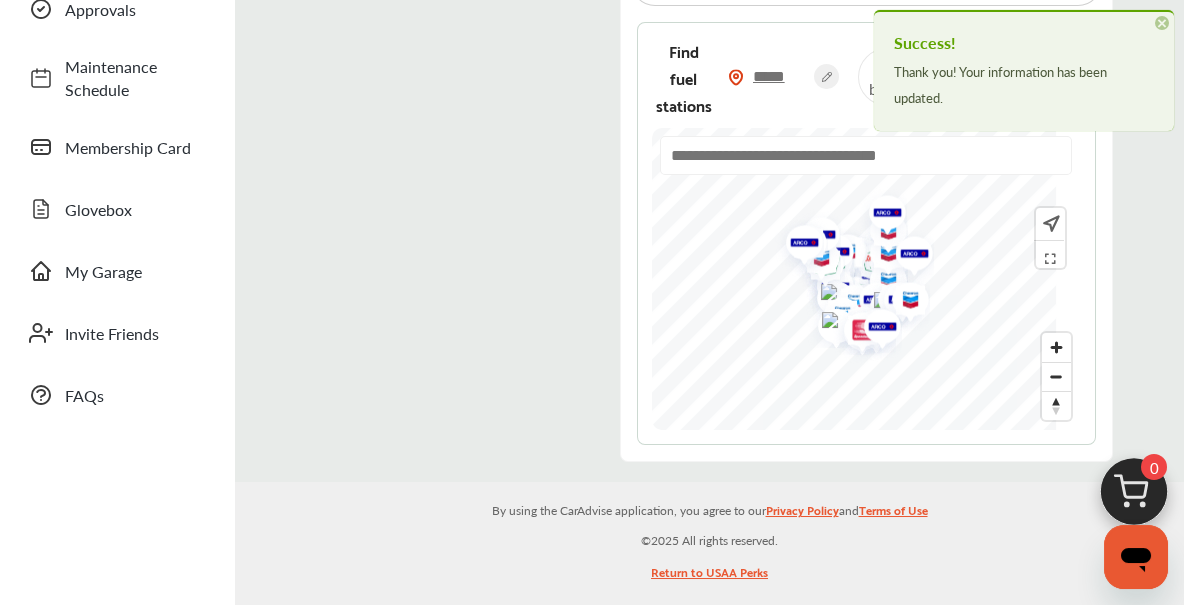 scroll, scrollTop: 262, scrollLeft: 0, axis: vertical 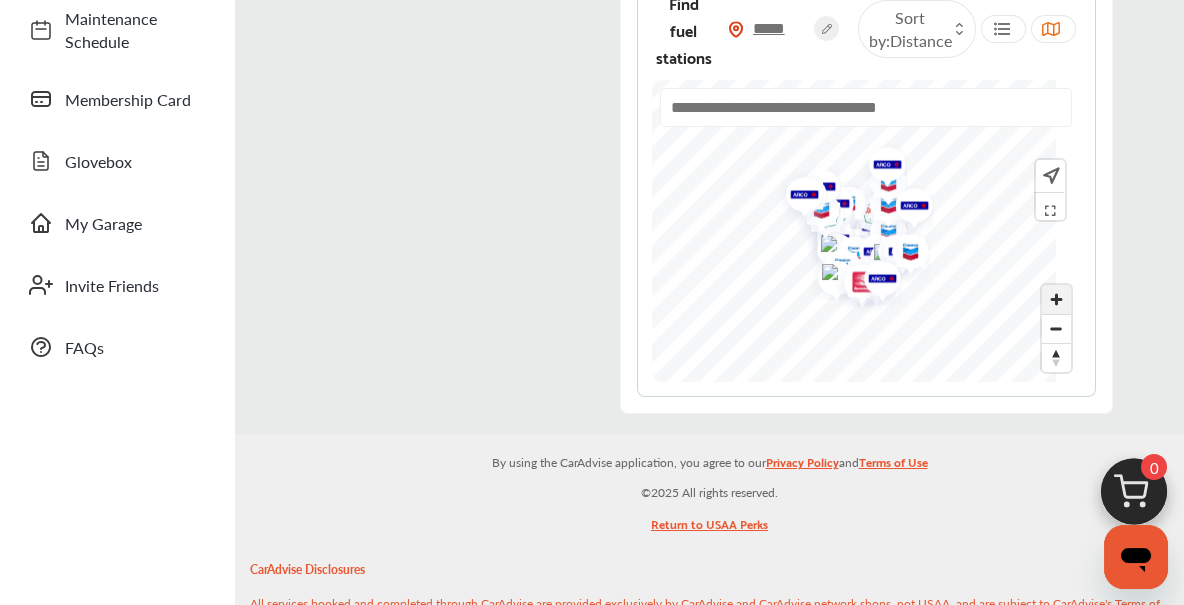 click at bounding box center (1056, 299) 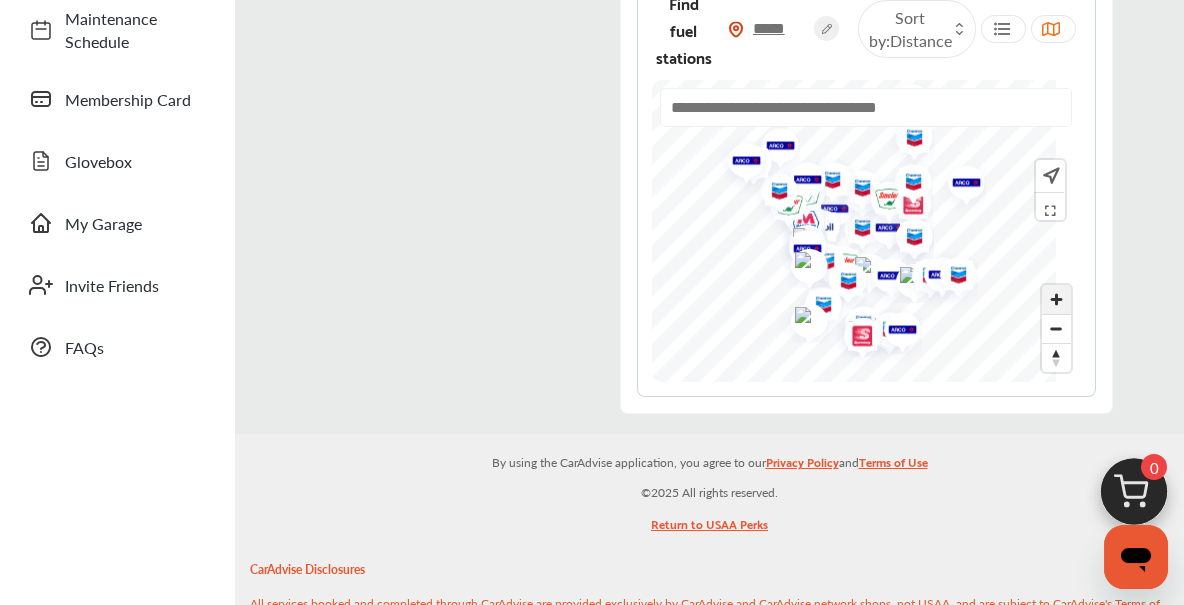 click at bounding box center [1056, 299] 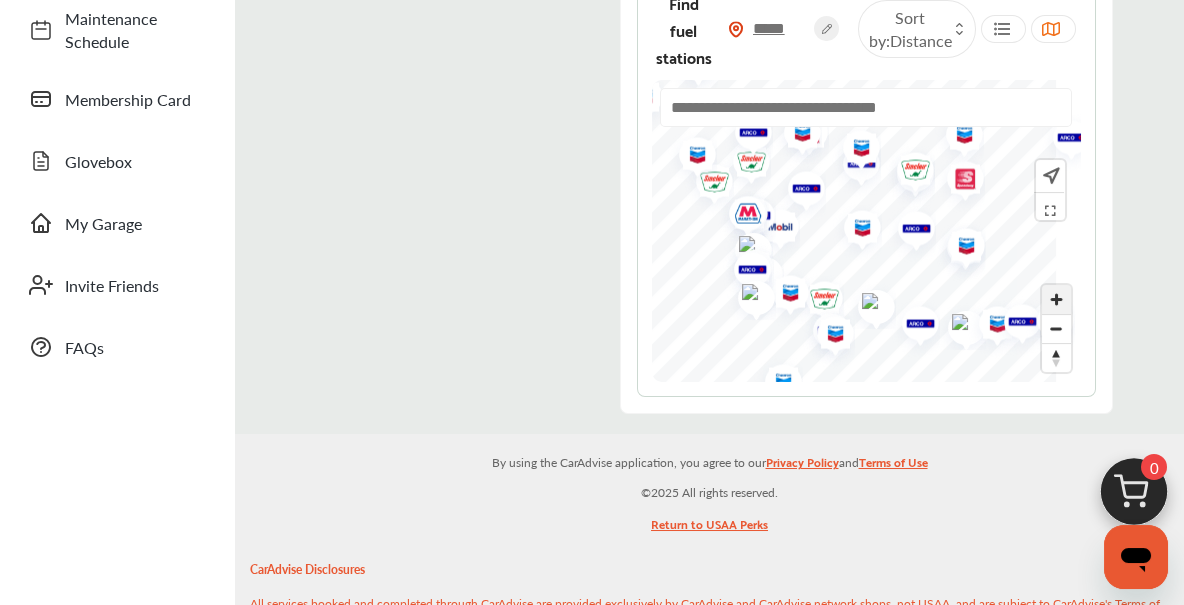 click at bounding box center [1056, 299] 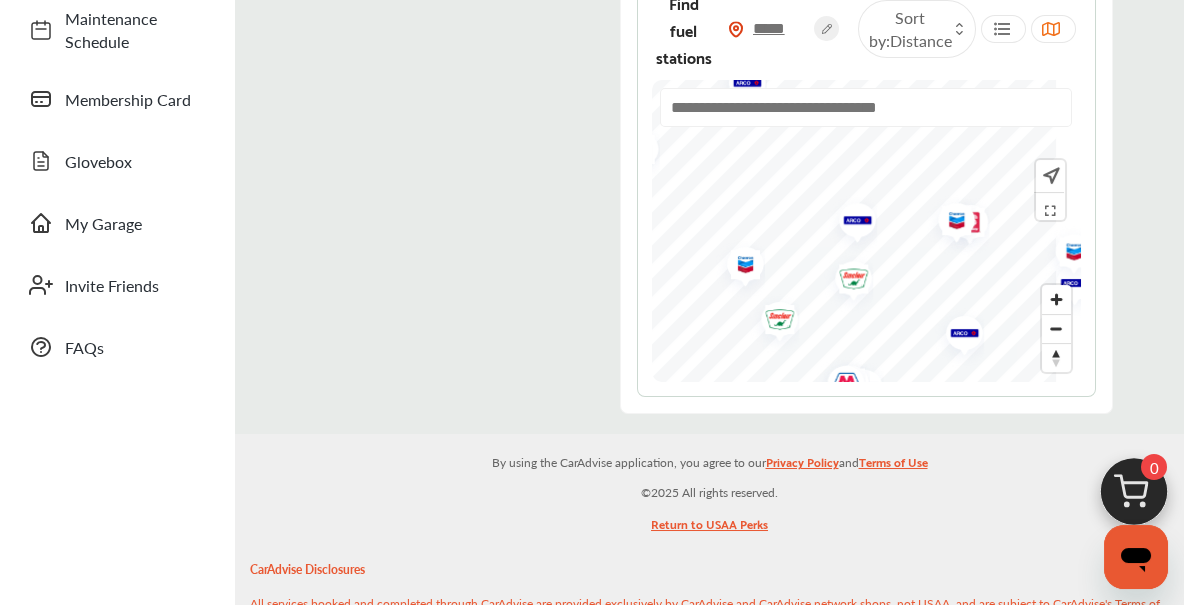 click on "All services Get fuel Find fuel stations *****
Sort by :  Distance" at bounding box center (866, 153) 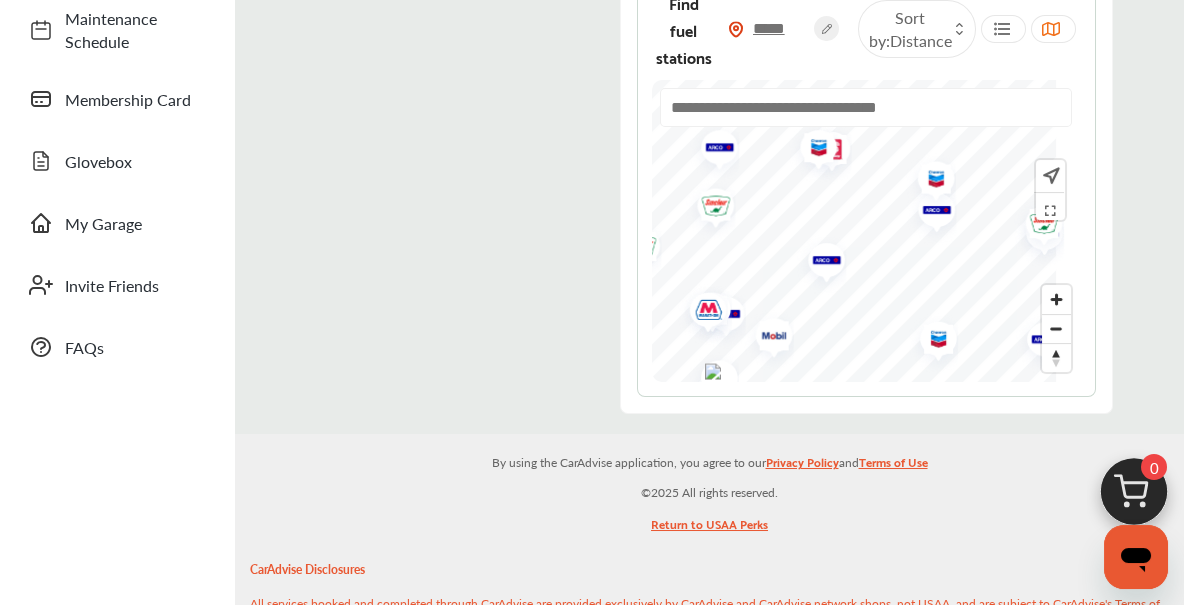 click at bounding box center (866, 231) 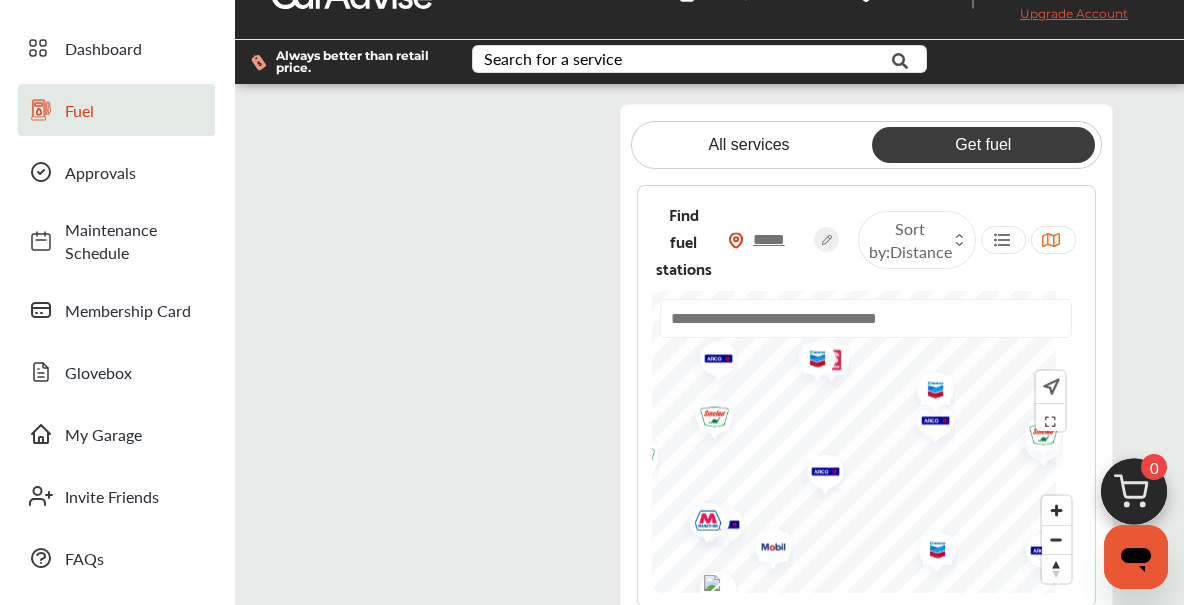 scroll, scrollTop: 22, scrollLeft: 0, axis: vertical 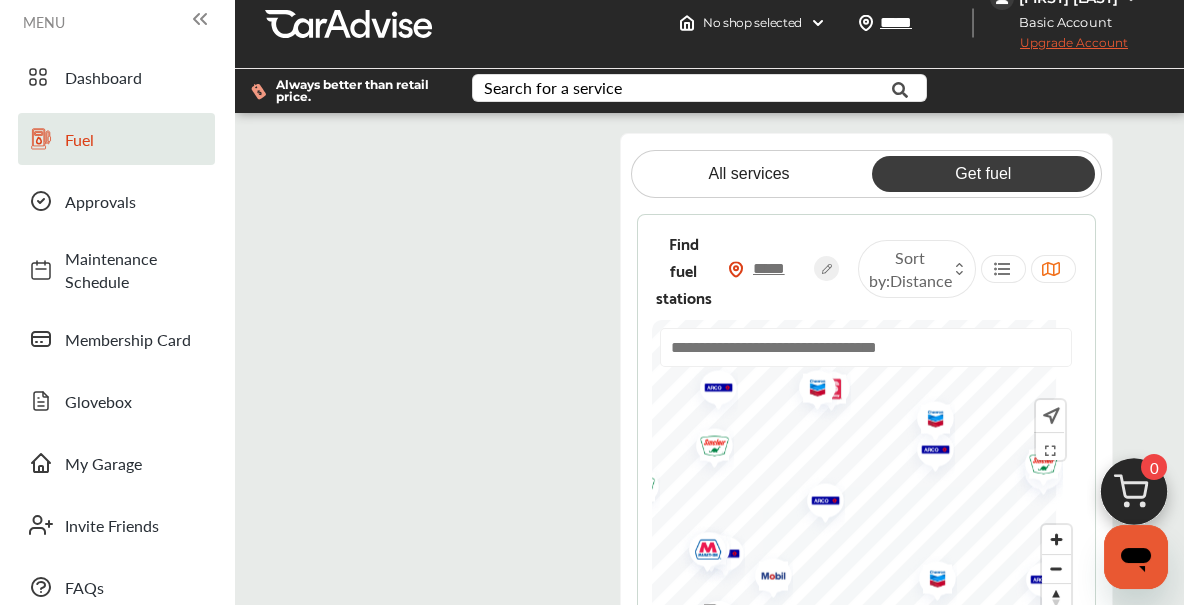 click at bounding box center [460, 393] 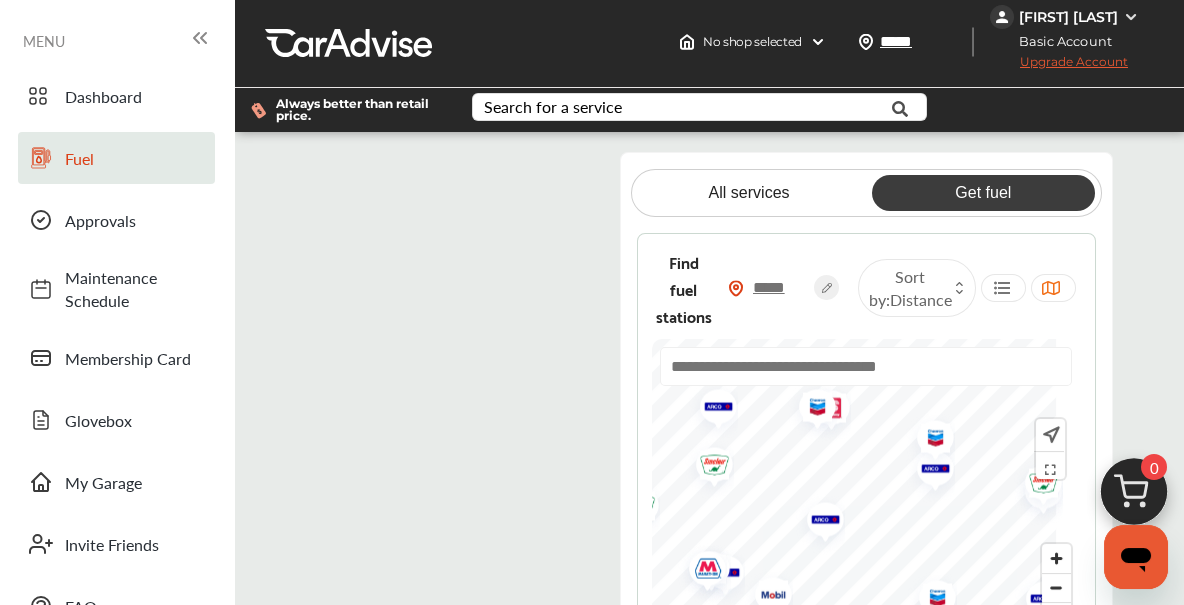 scroll, scrollTop: 0, scrollLeft: 0, axis: both 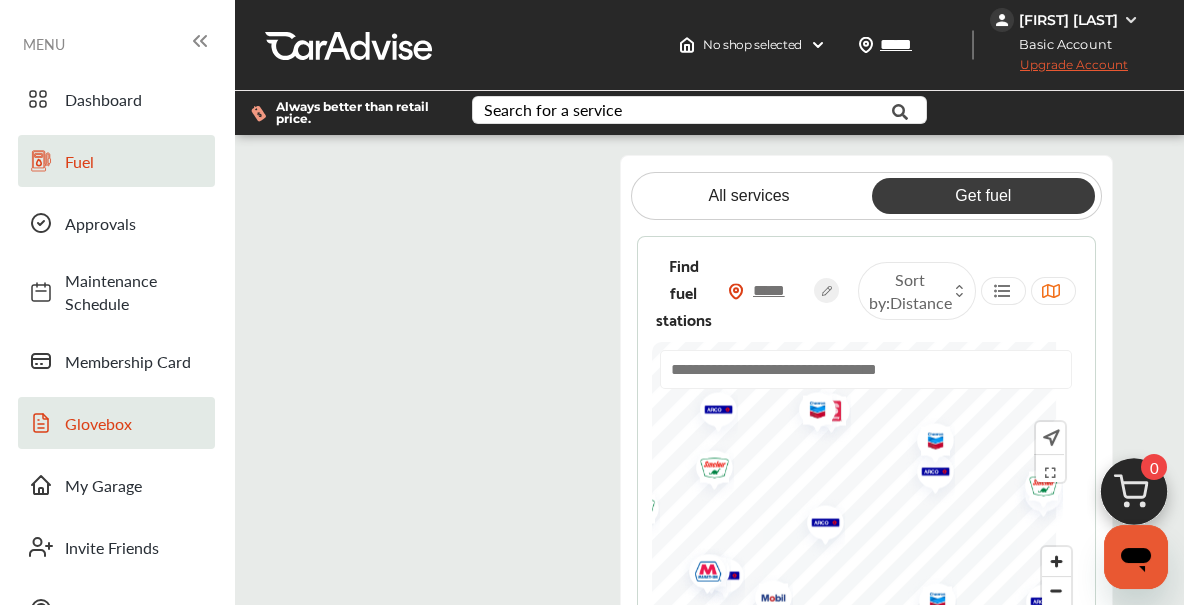click on "Glovebox" at bounding box center [116, 423] 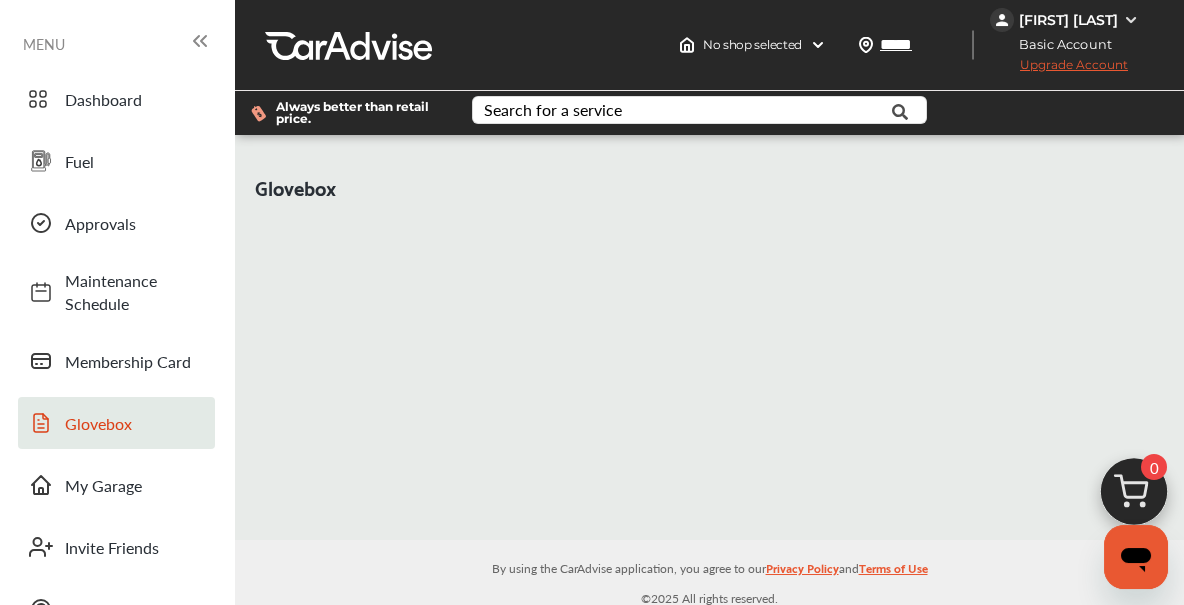 click 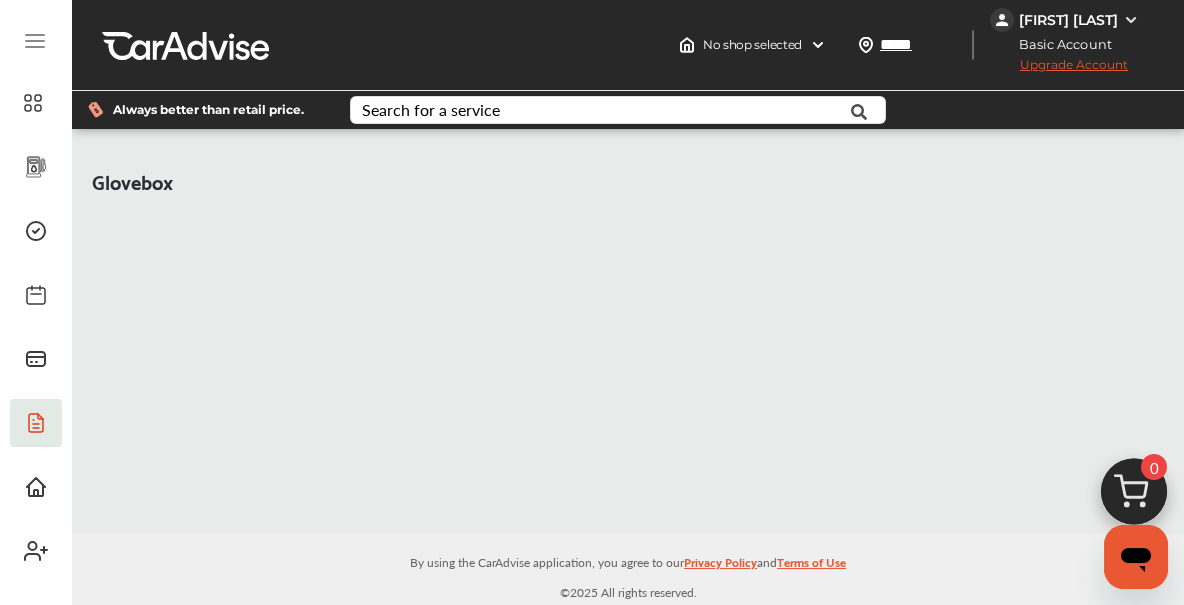 click 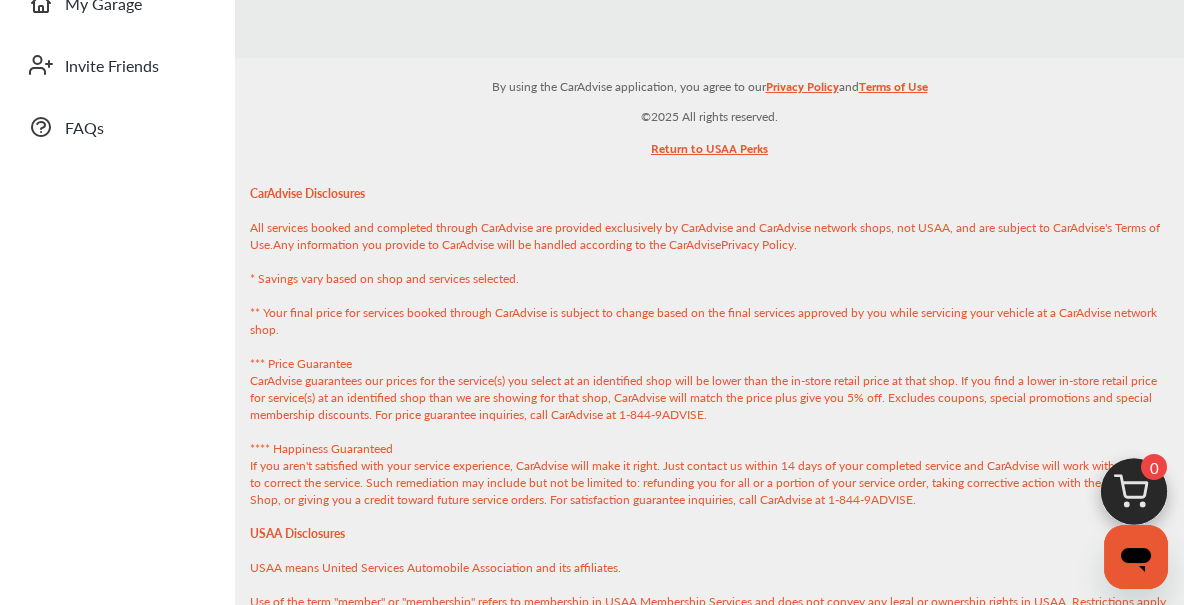 scroll, scrollTop: 554, scrollLeft: 0, axis: vertical 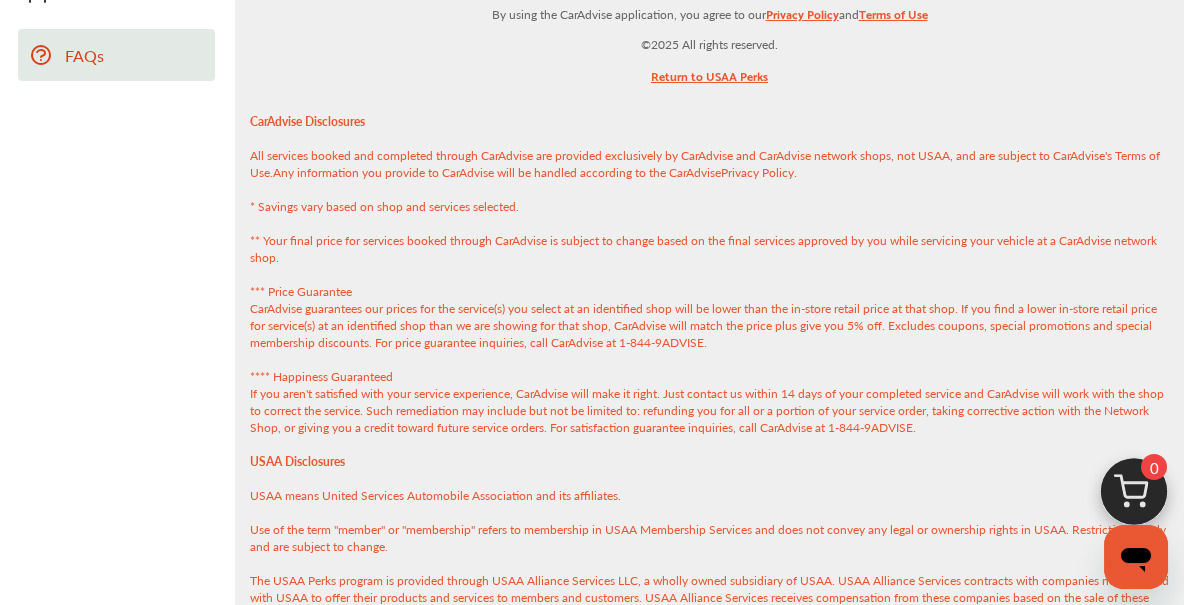 click on "FAQs" at bounding box center [135, 55] 